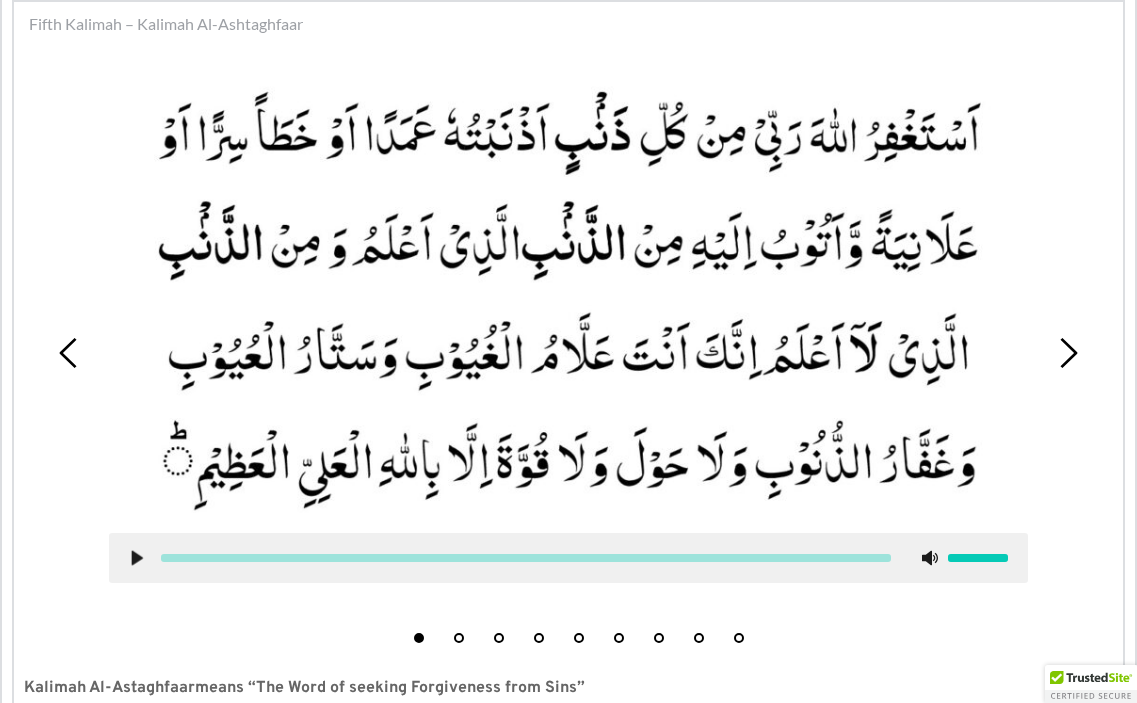 scroll, scrollTop: 690, scrollLeft: 0, axis: vertical 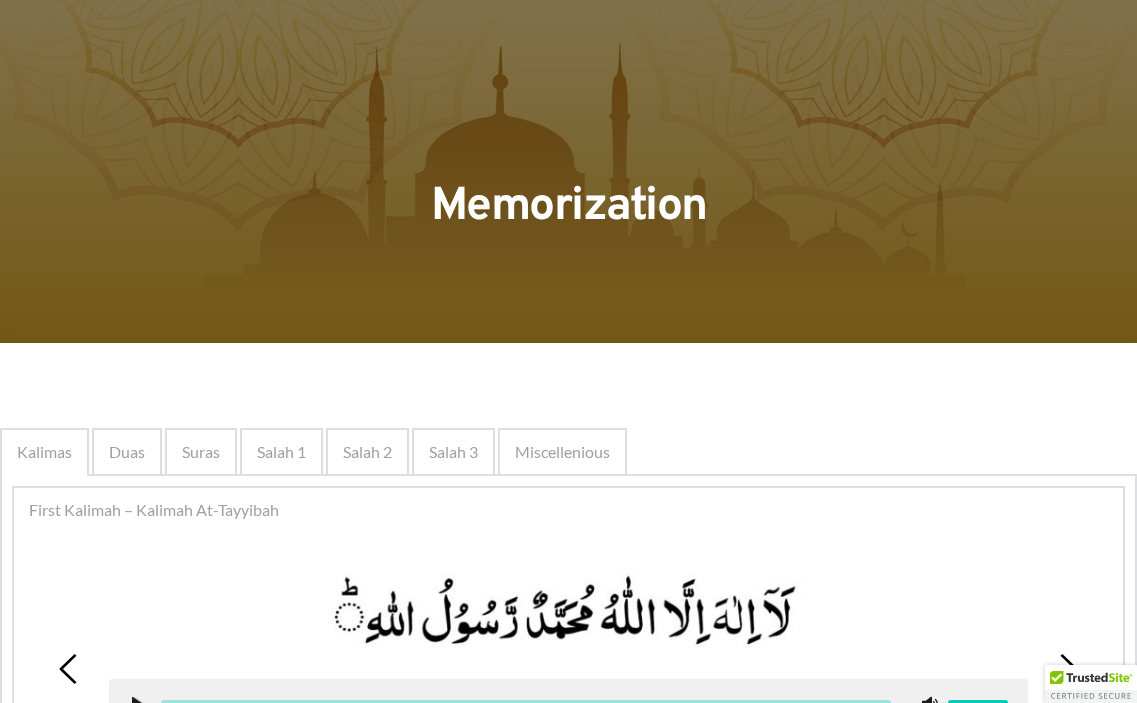 click on "Second Kalimah – [PERSON_NAME]" at bounding box center [154, 2361] 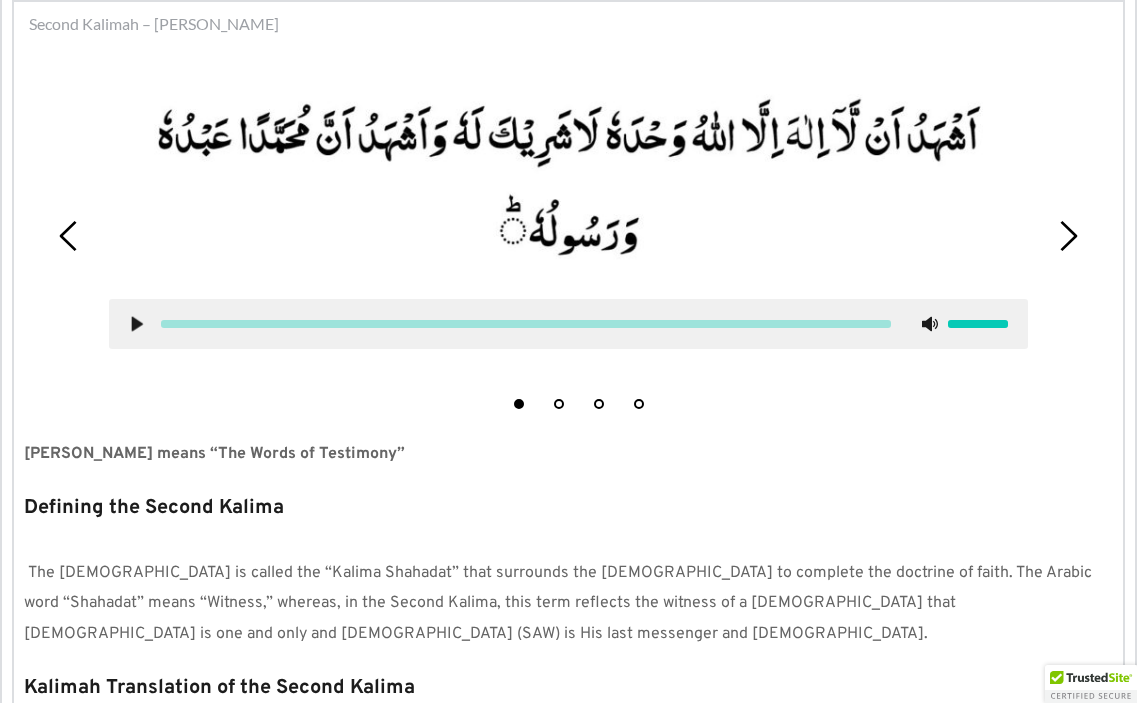 scroll, scrollTop: 537, scrollLeft: 0, axis: vertical 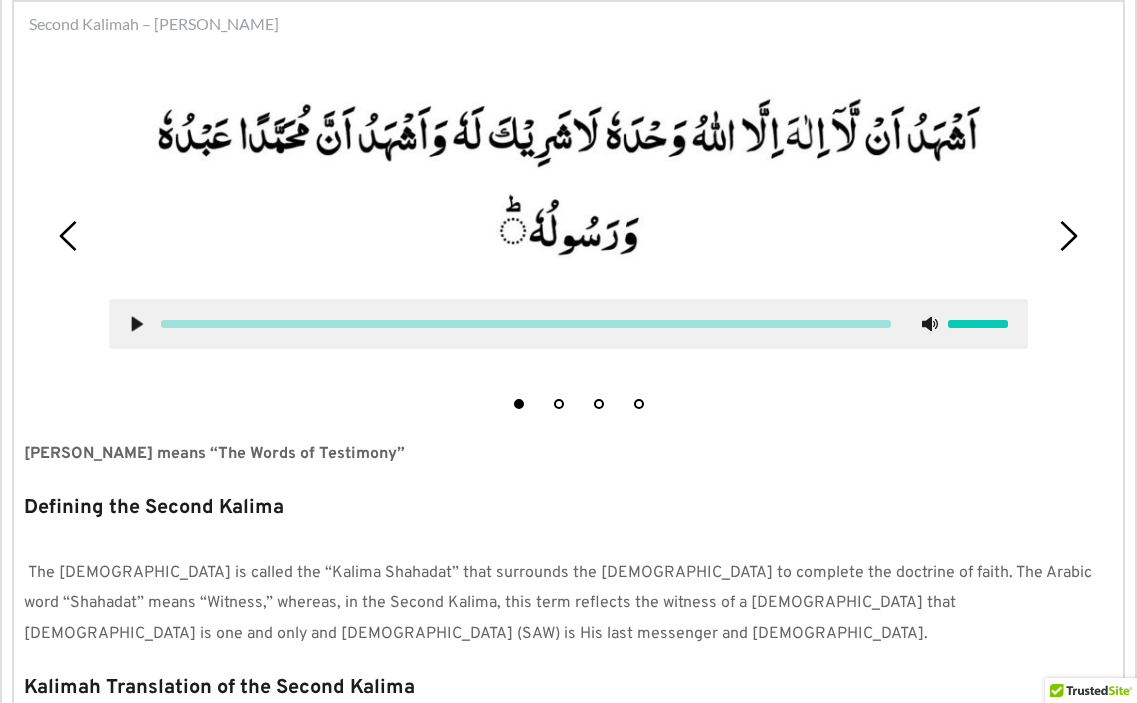 drag, startPoint x: 1033, startPoint y: 17, endPoint x: 1076, endPoint y: -1, distance: 46.615448 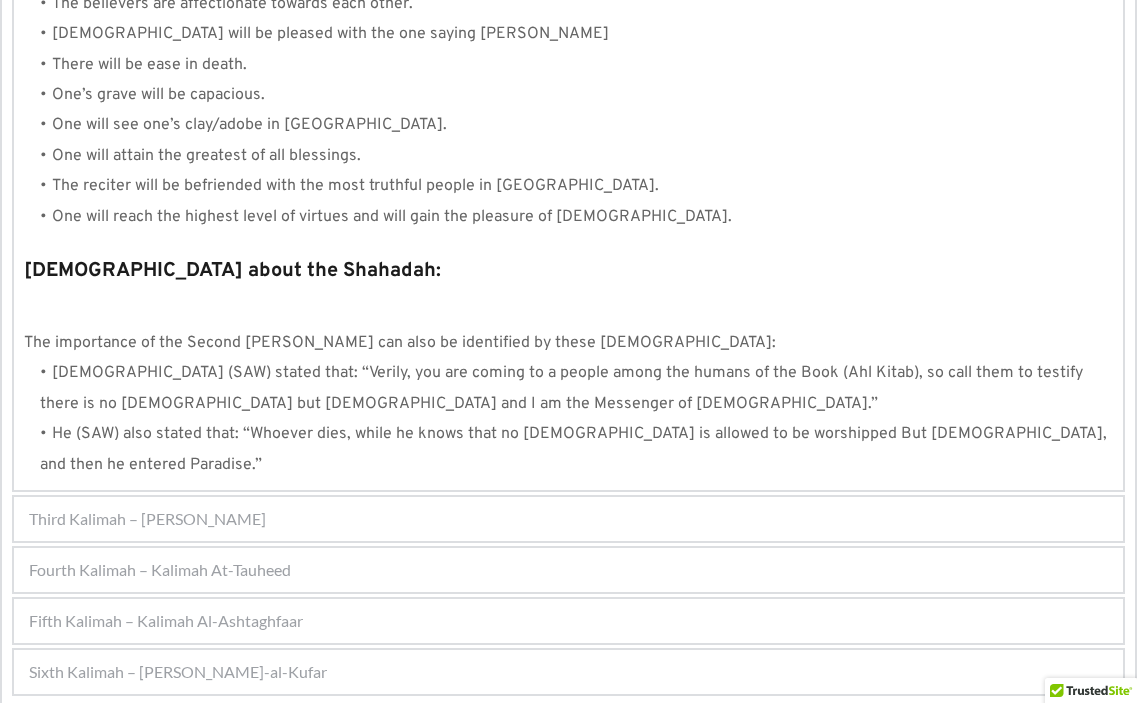 scroll, scrollTop: 2132, scrollLeft: 0, axis: vertical 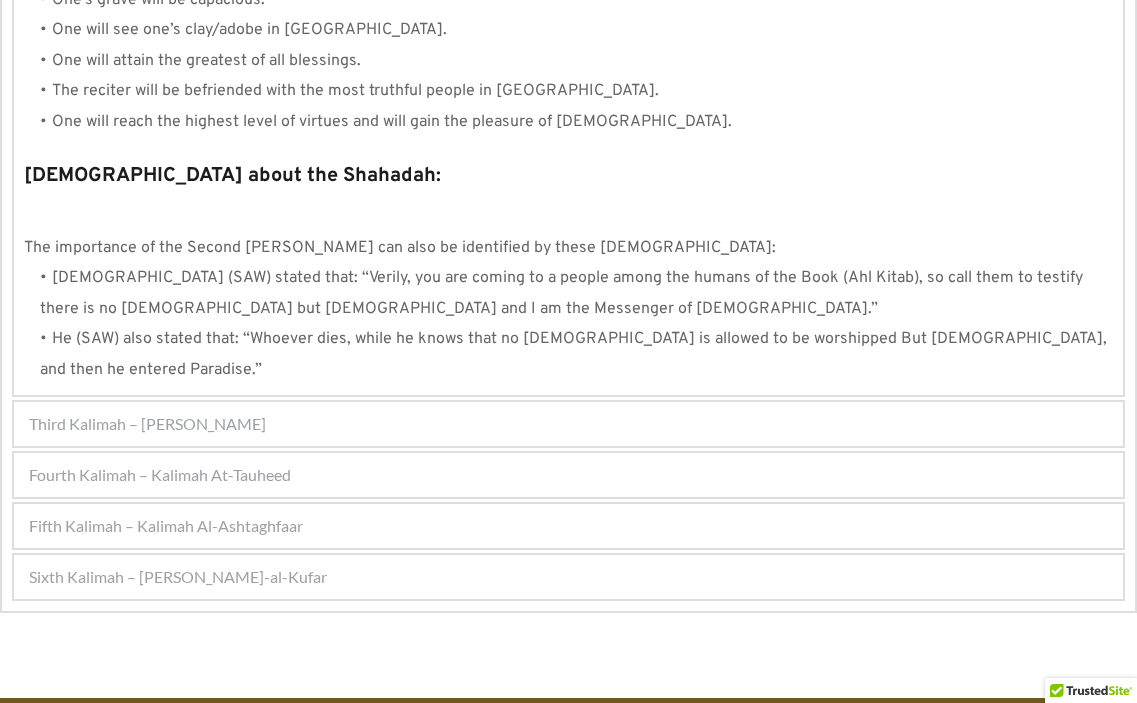 click on "Third Kalimah – [PERSON_NAME]" at bounding box center (147, 424) 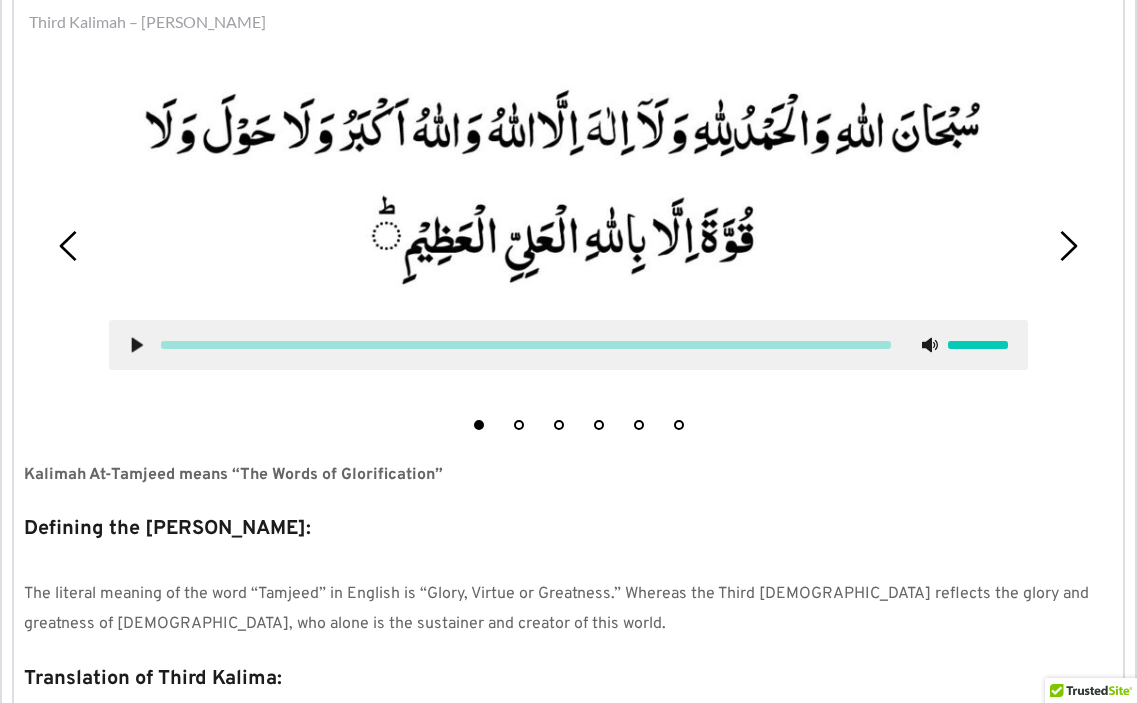 scroll, scrollTop: 588, scrollLeft: 0, axis: vertical 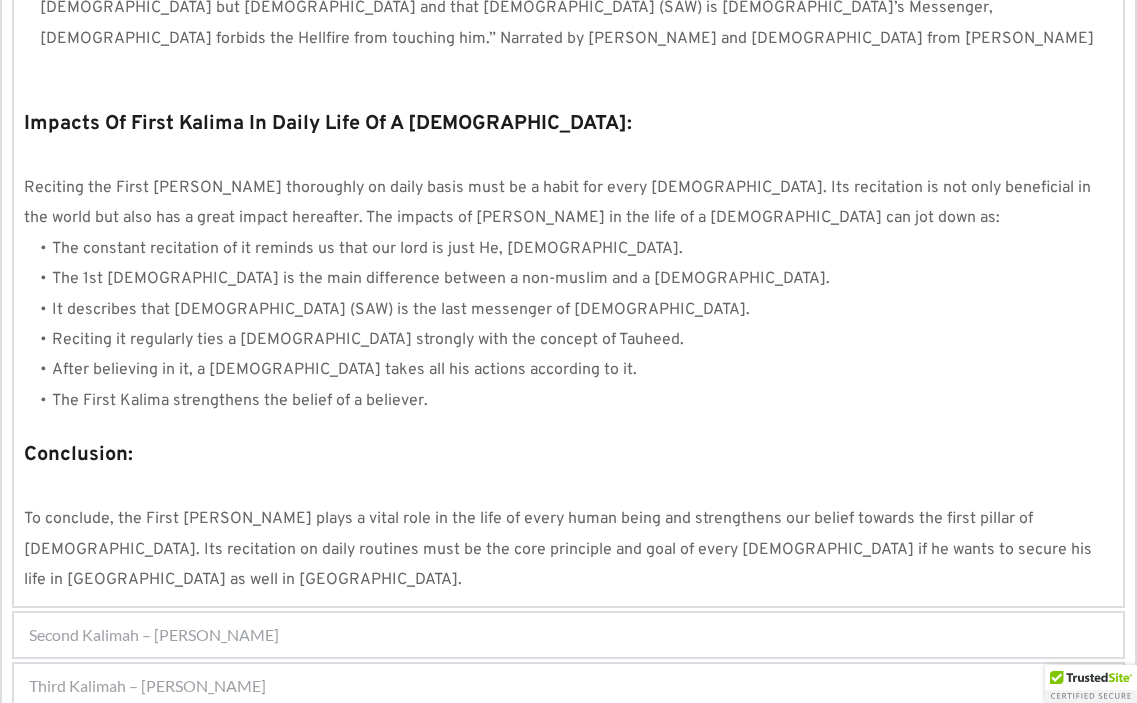 click on "Third Kalimah – [PERSON_NAME]" at bounding box center (568, 686) 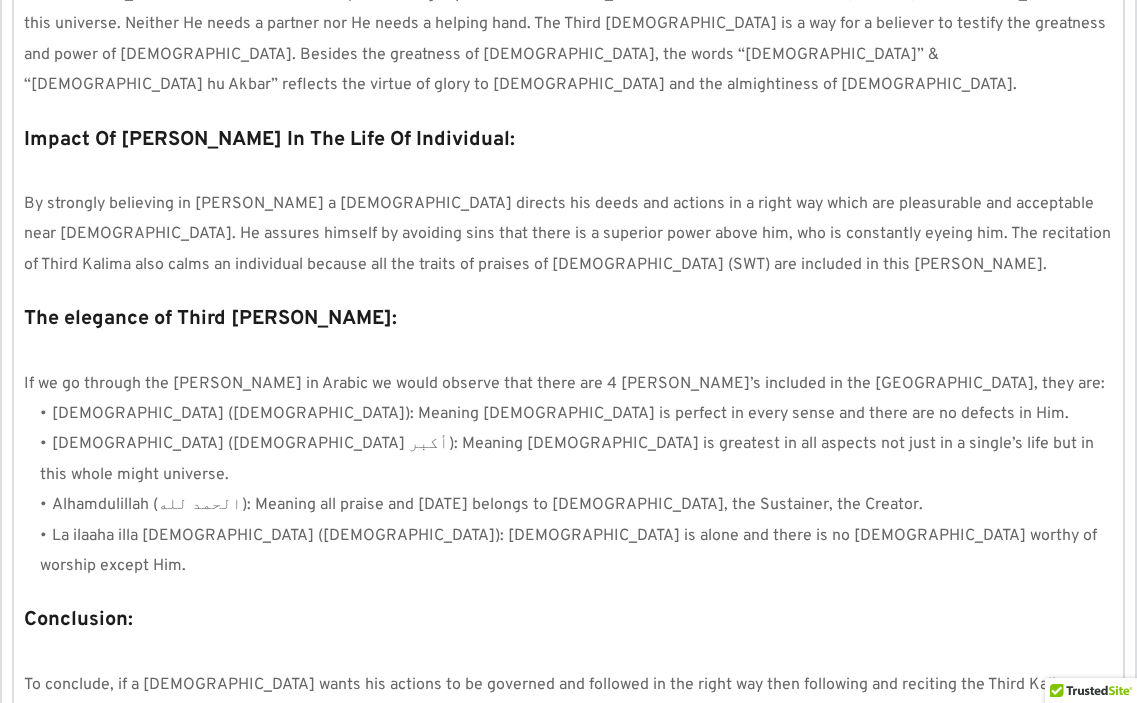scroll, scrollTop: 1782, scrollLeft: 0, axis: vertical 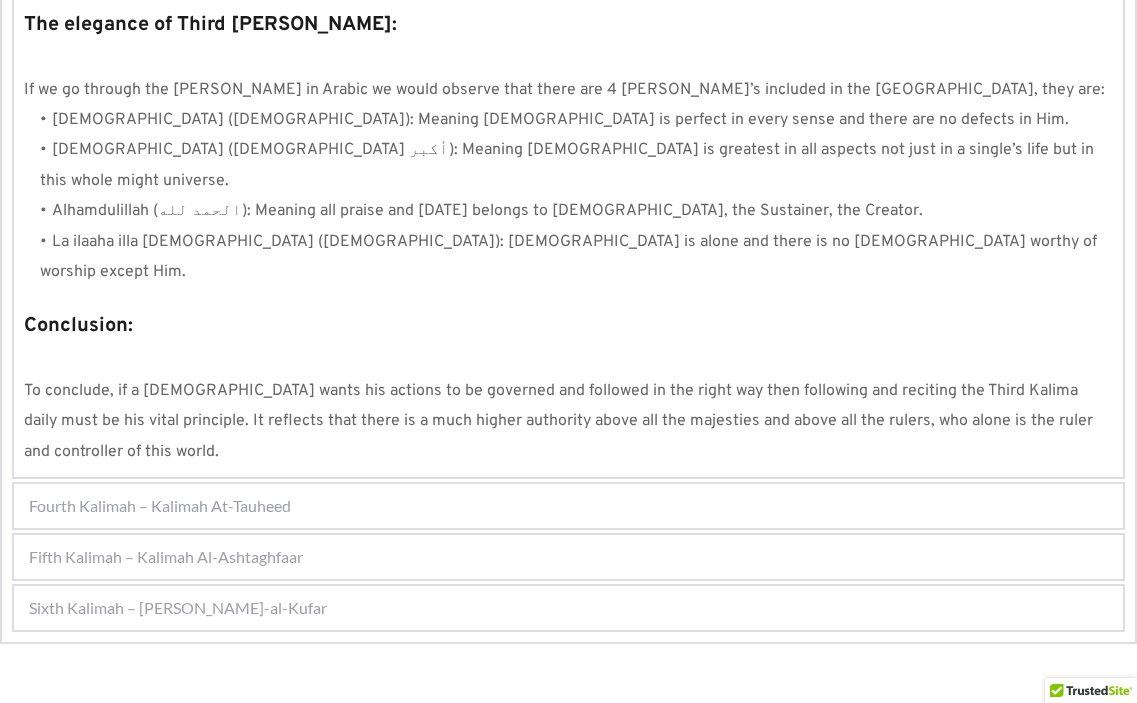 click on "Fourth Kalimah – Kalimah At-Tauheed" at bounding box center (160, 506) 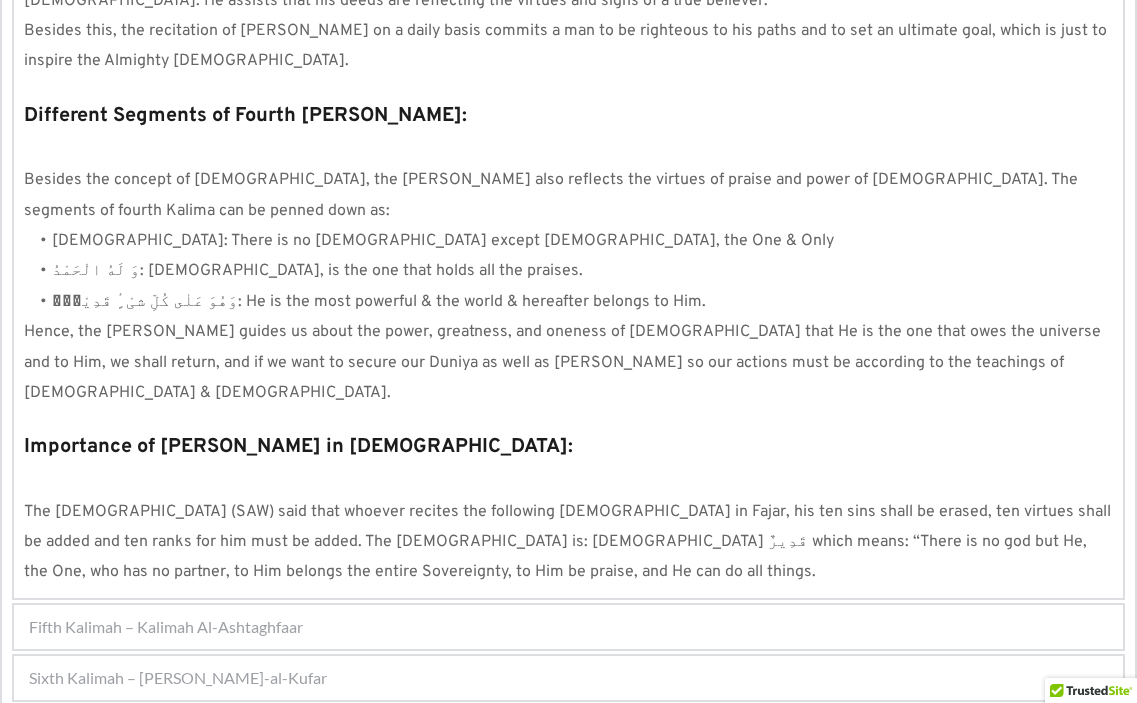scroll, scrollTop: 639, scrollLeft: 0, axis: vertical 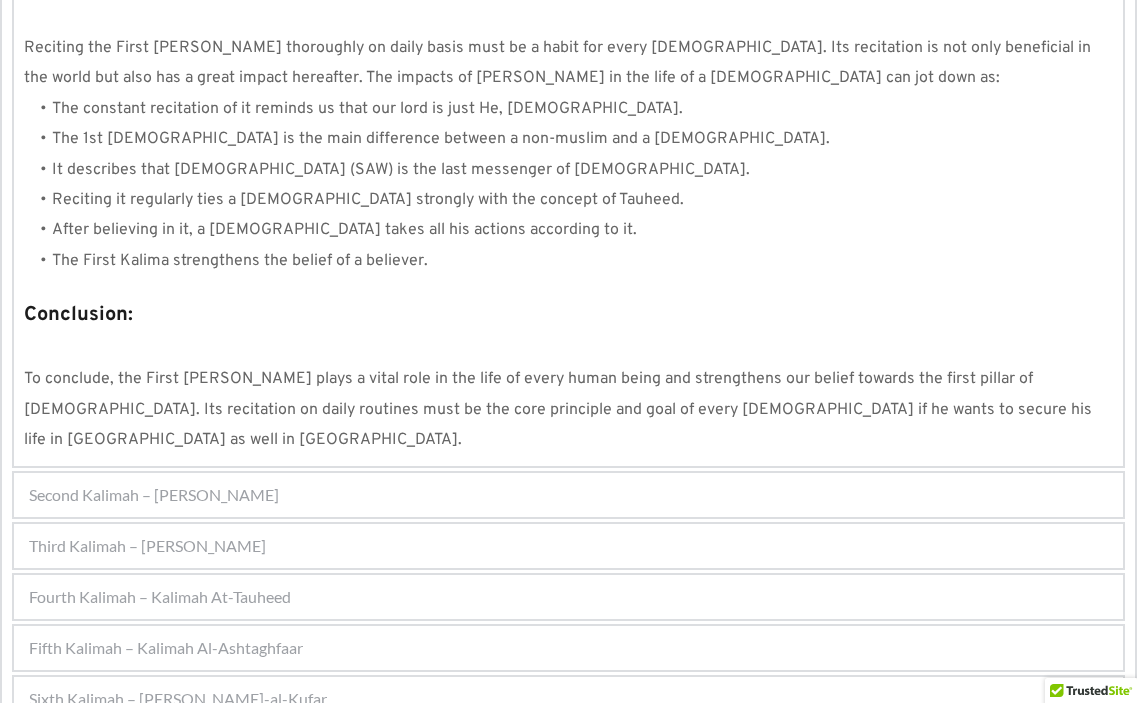 click on "Fifth Kalimah – Kalimah Al-Ashtaghfaar" at bounding box center [568, 648] 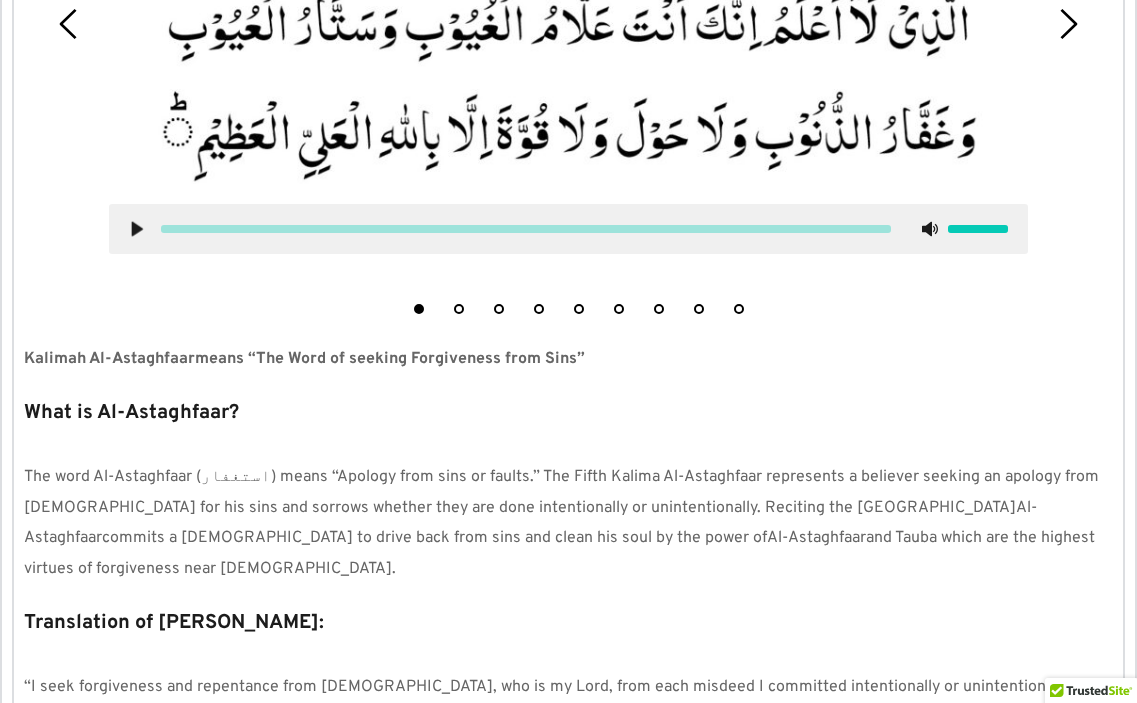 scroll, scrollTop: 690, scrollLeft: 0, axis: vertical 